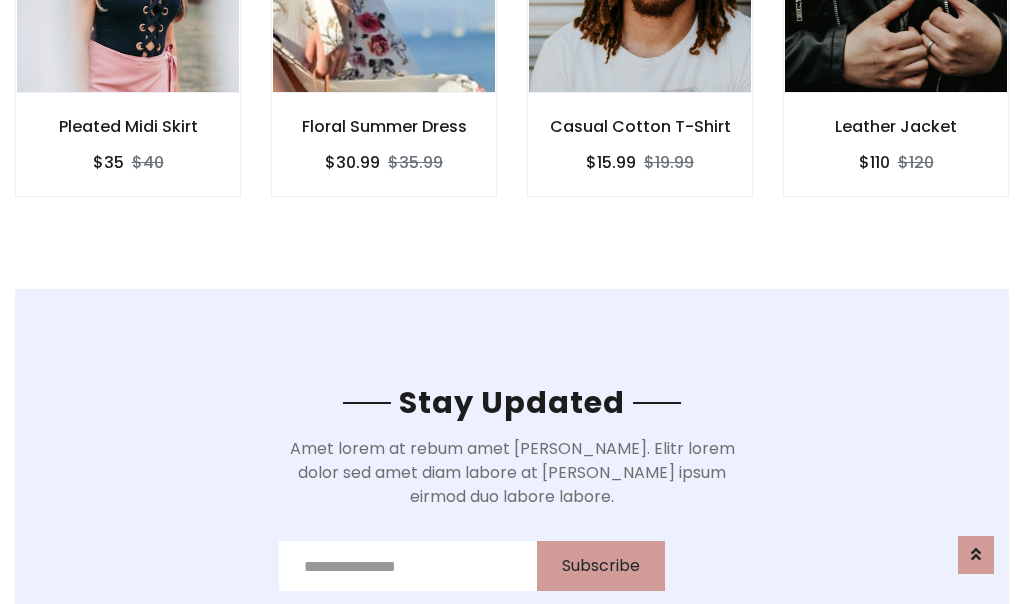 scroll, scrollTop: 3012, scrollLeft: 0, axis: vertical 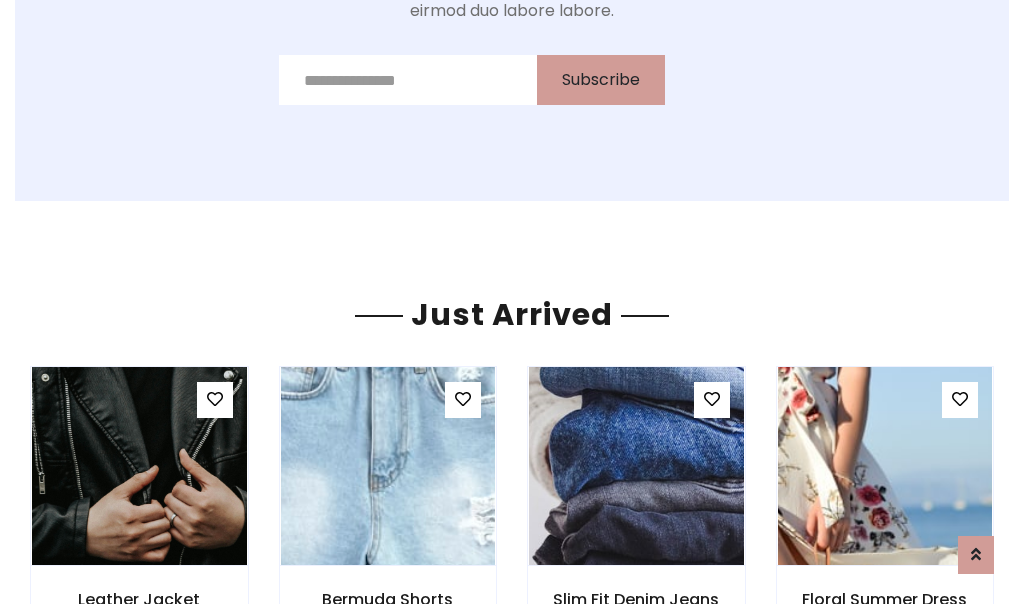 click on "Casual Cotton T-Shirt
$15.99
$19.99" at bounding box center [640, -428] 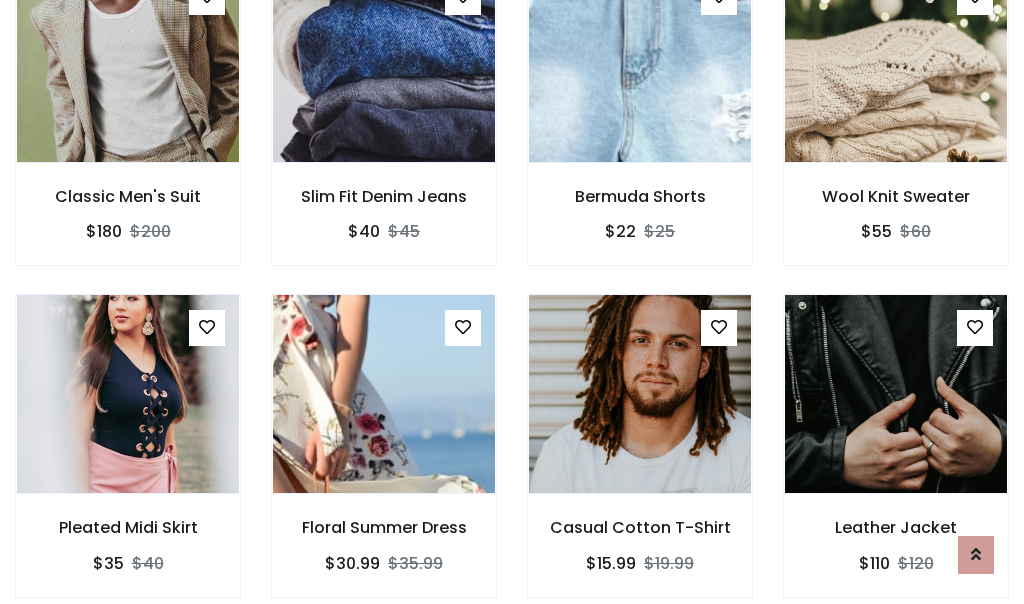 click on "Casual Cotton T-Shirt
$15.99
$19.99" at bounding box center [640, 459] 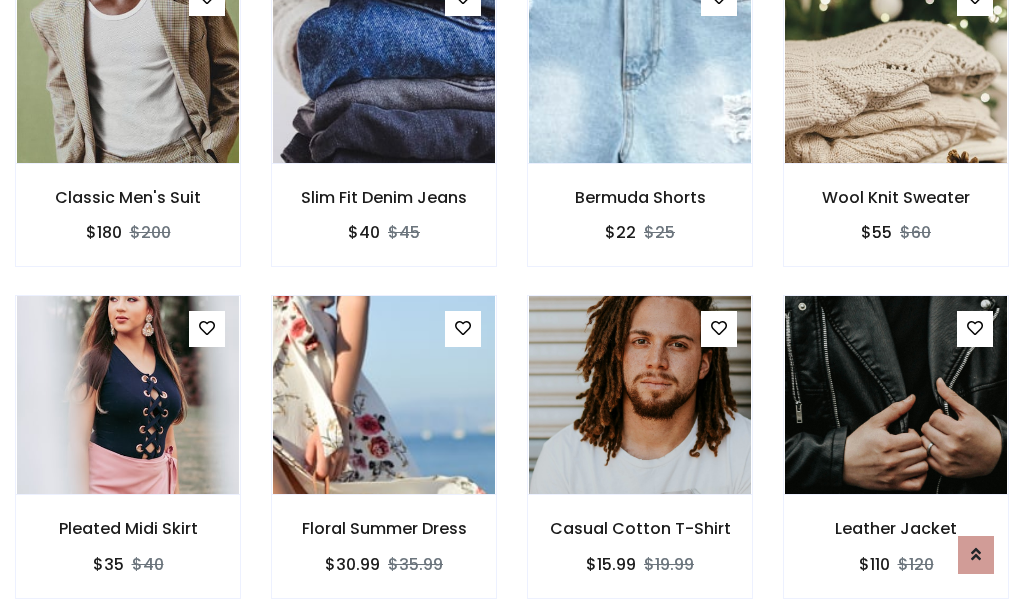 click on "Casual Cotton T-Shirt
$15.99
$19.99" at bounding box center [640, 460] 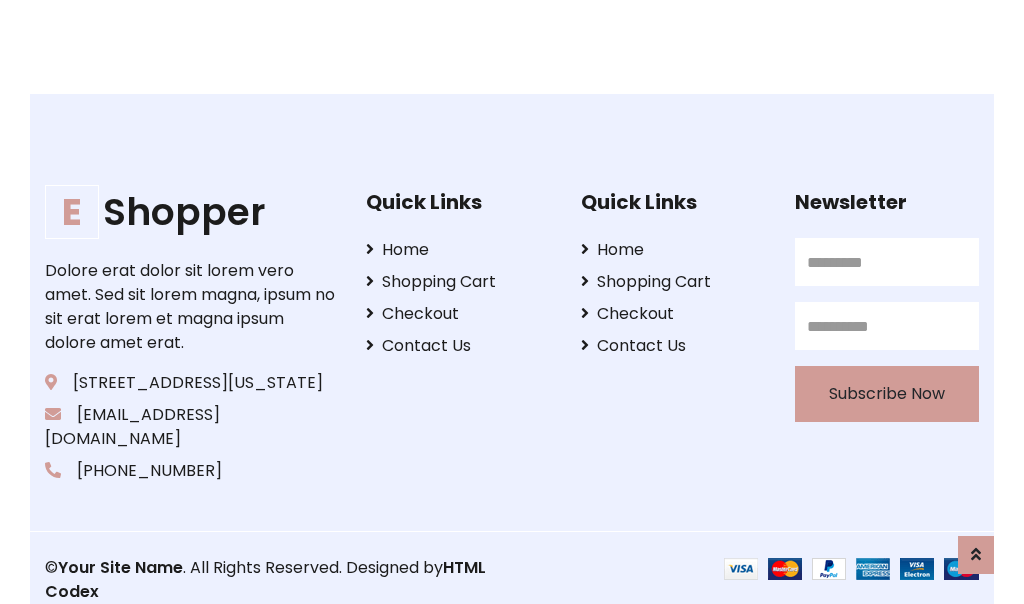 scroll, scrollTop: 3807, scrollLeft: 0, axis: vertical 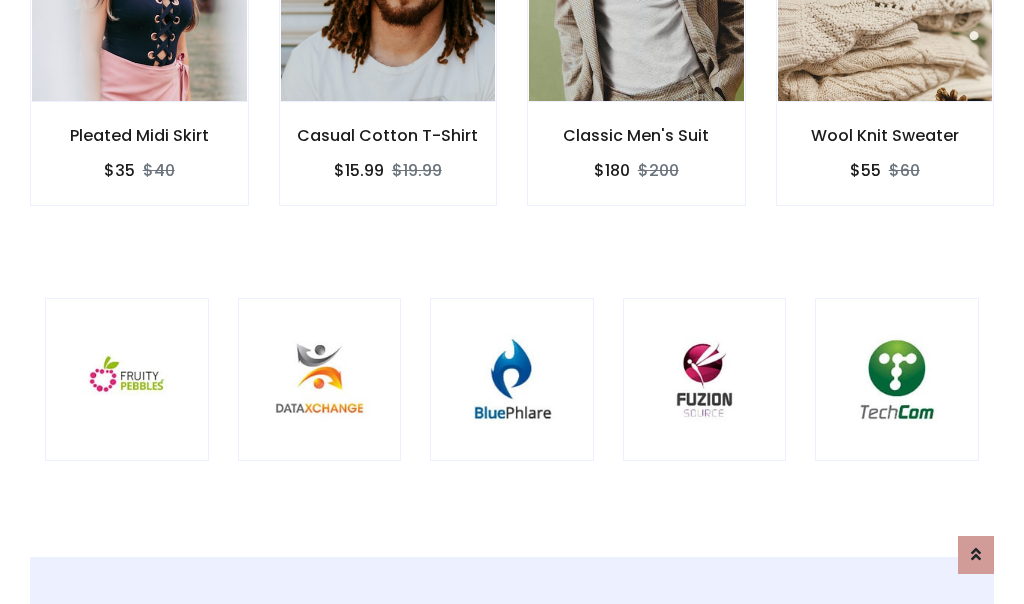 click at bounding box center (512, 380) 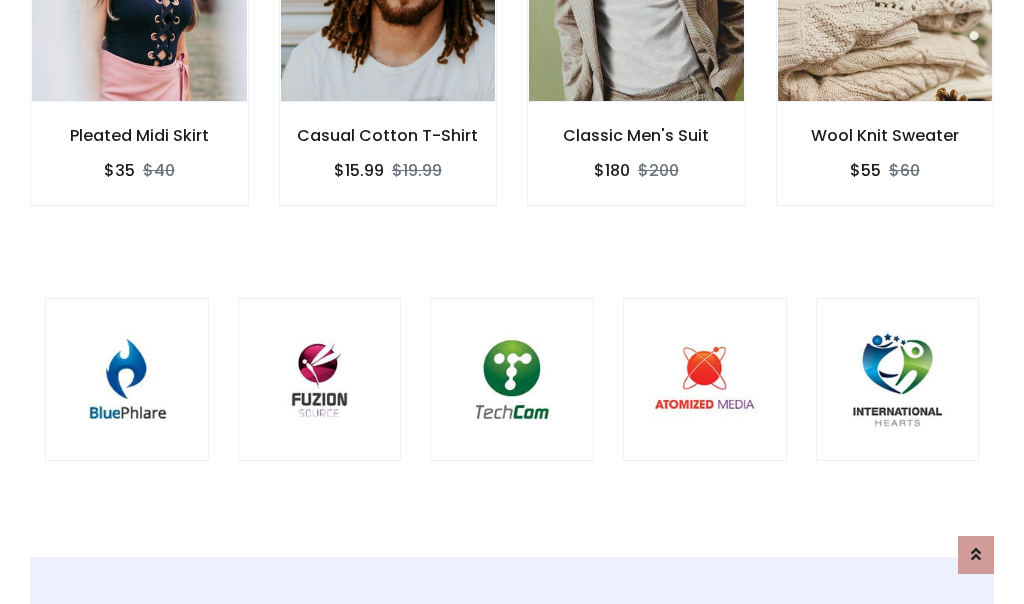 click at bounding box center (512, 380) 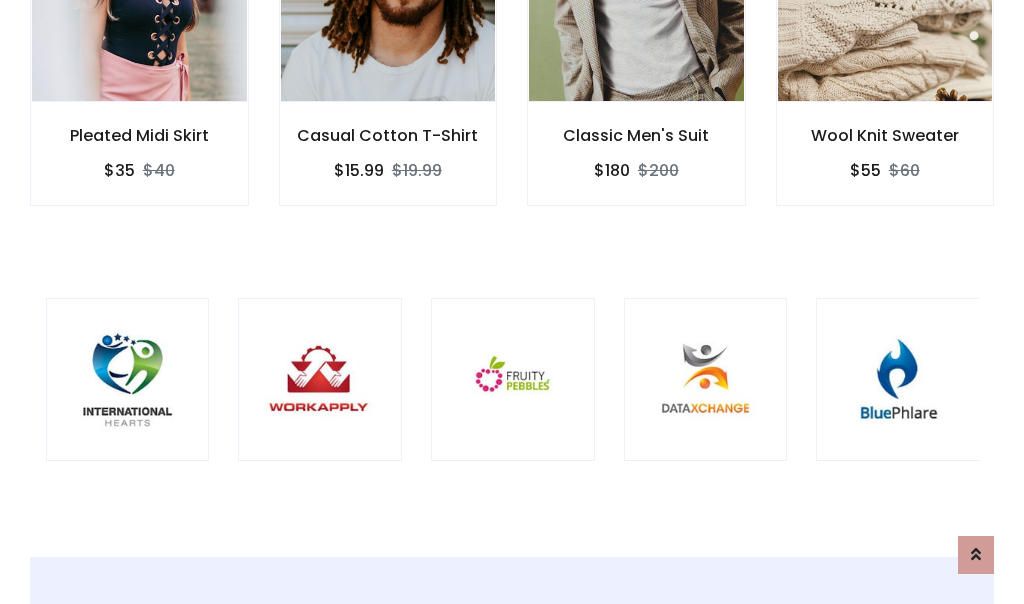 scroll, scrollTop: 0, scrollLeft: 0, axis: both 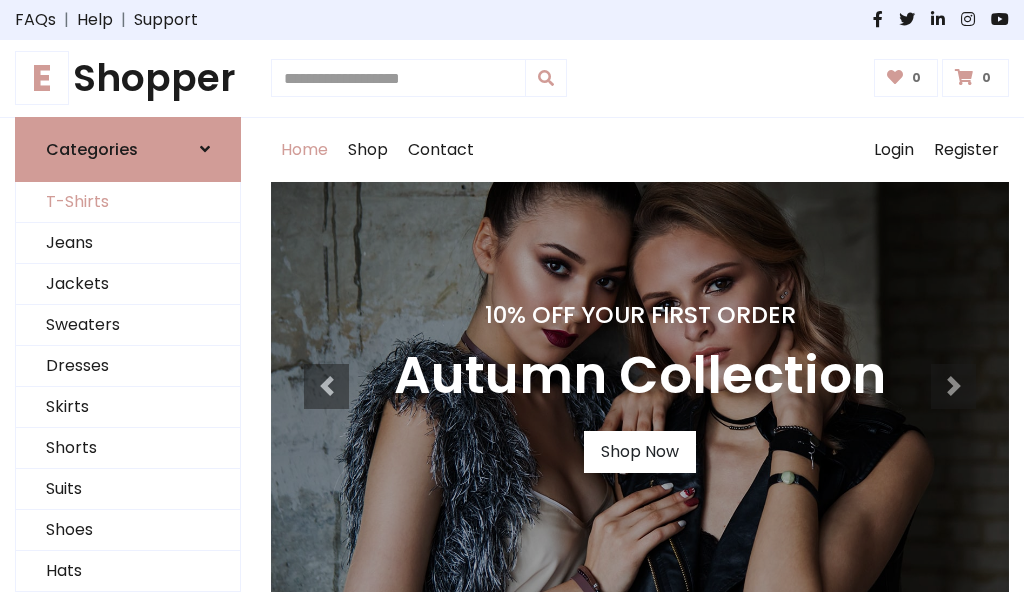 click on "T-Shirts" at bounding box center [128, 202] 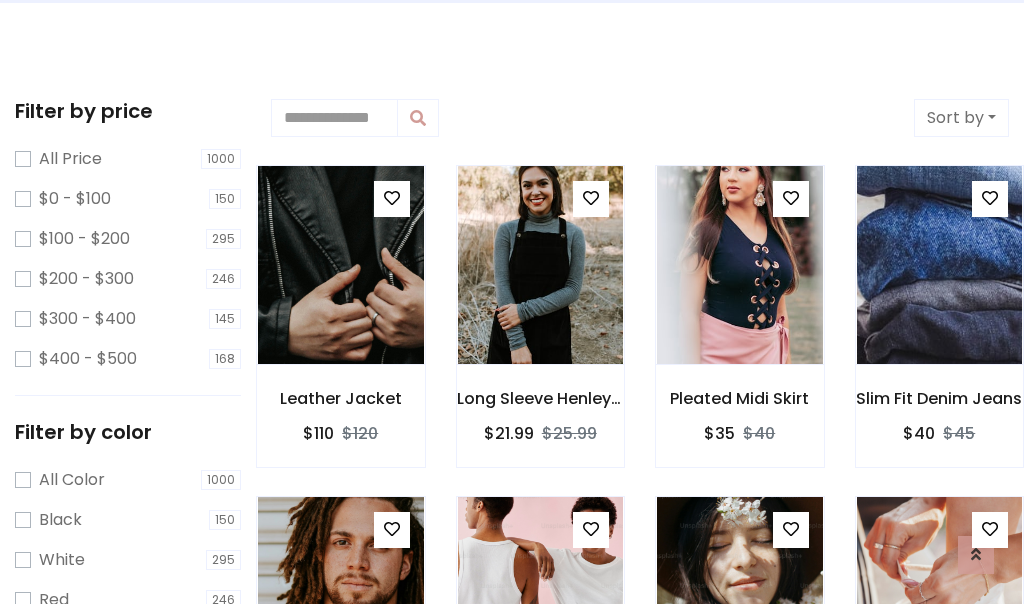 scroll, scrollTop: 0, scrollLeft: 0, axis: both 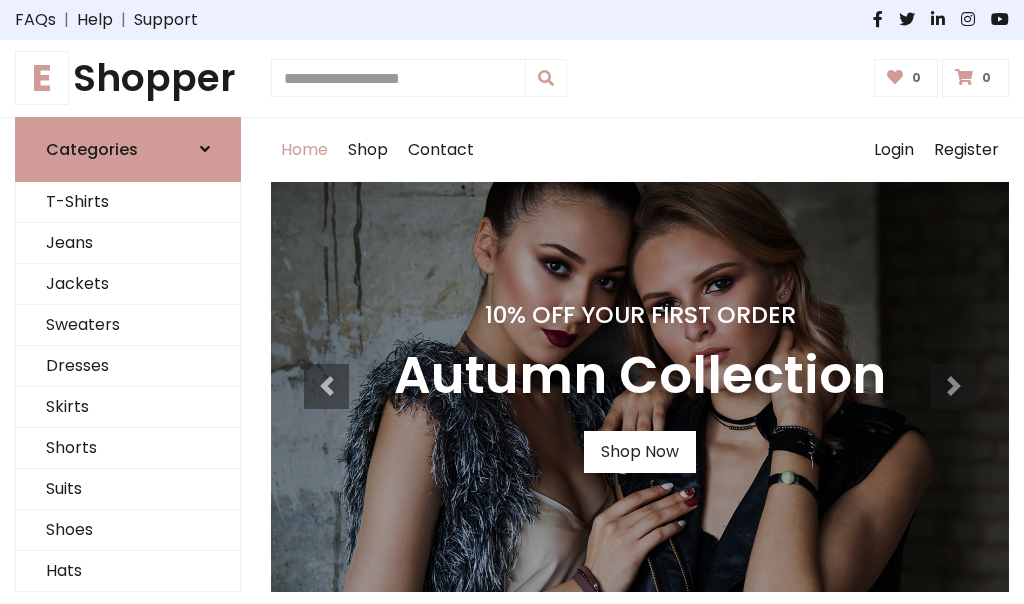 click on "E Shopper" at bounding box center [128, 78] 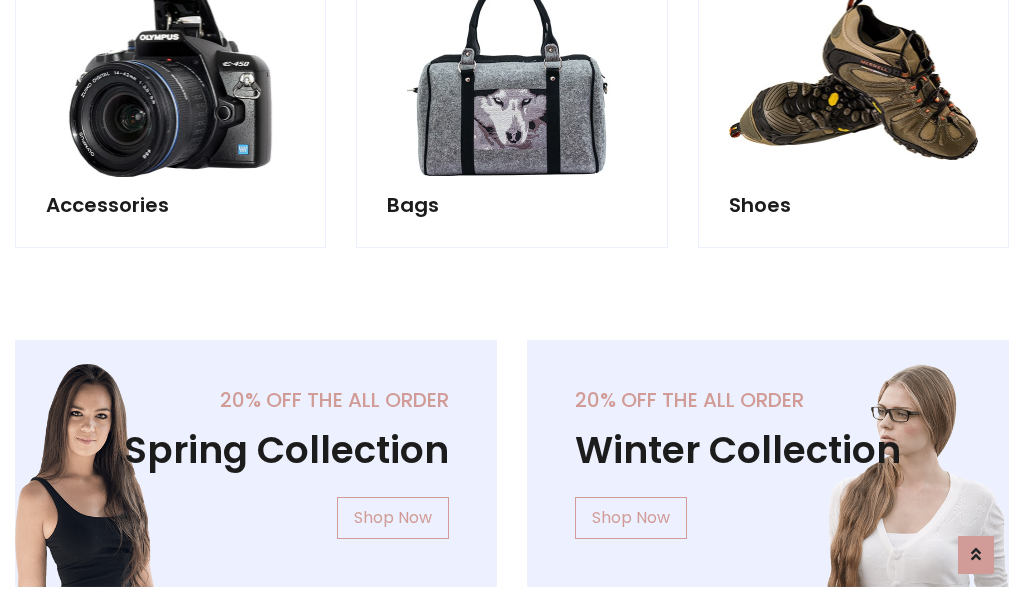 scroll, scrollTop: 1943, scrollLeft: 0, axis: vertical 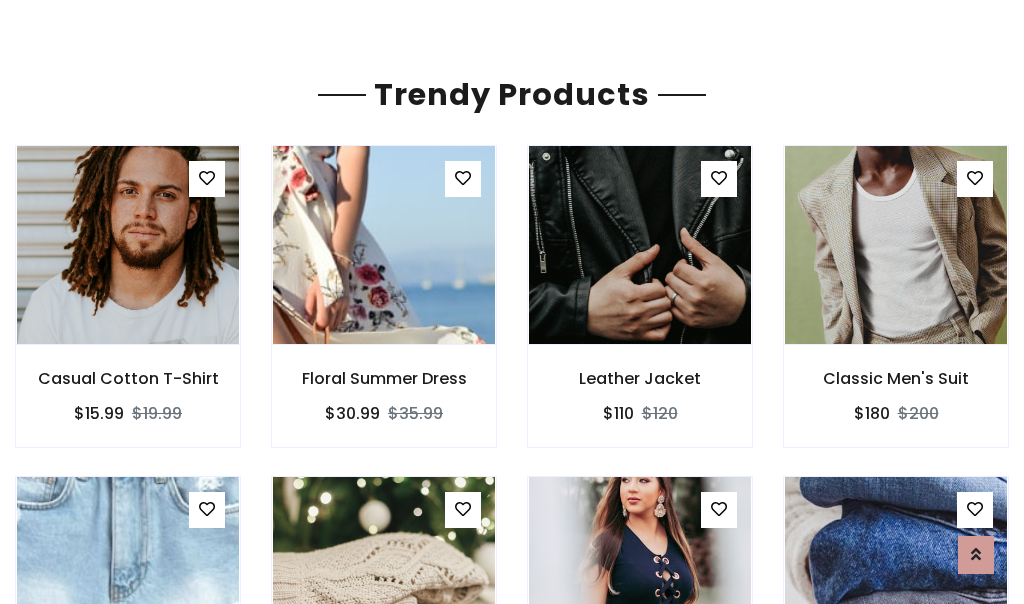 click on "Shop" at bounding box center [368, -1793] 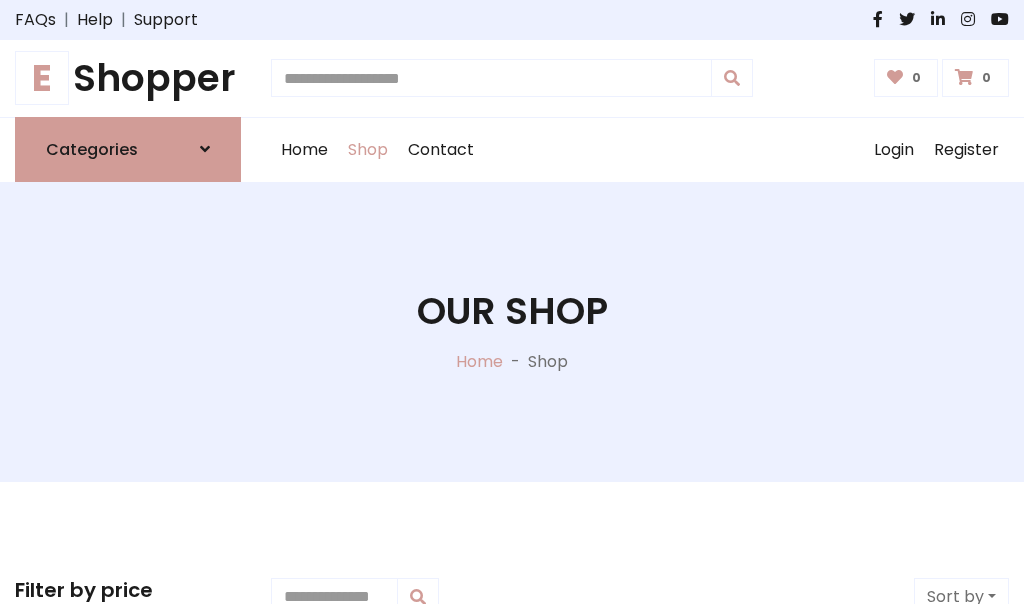 scroll, scrollTop: 0, scrollLeft: 0, axis: both 